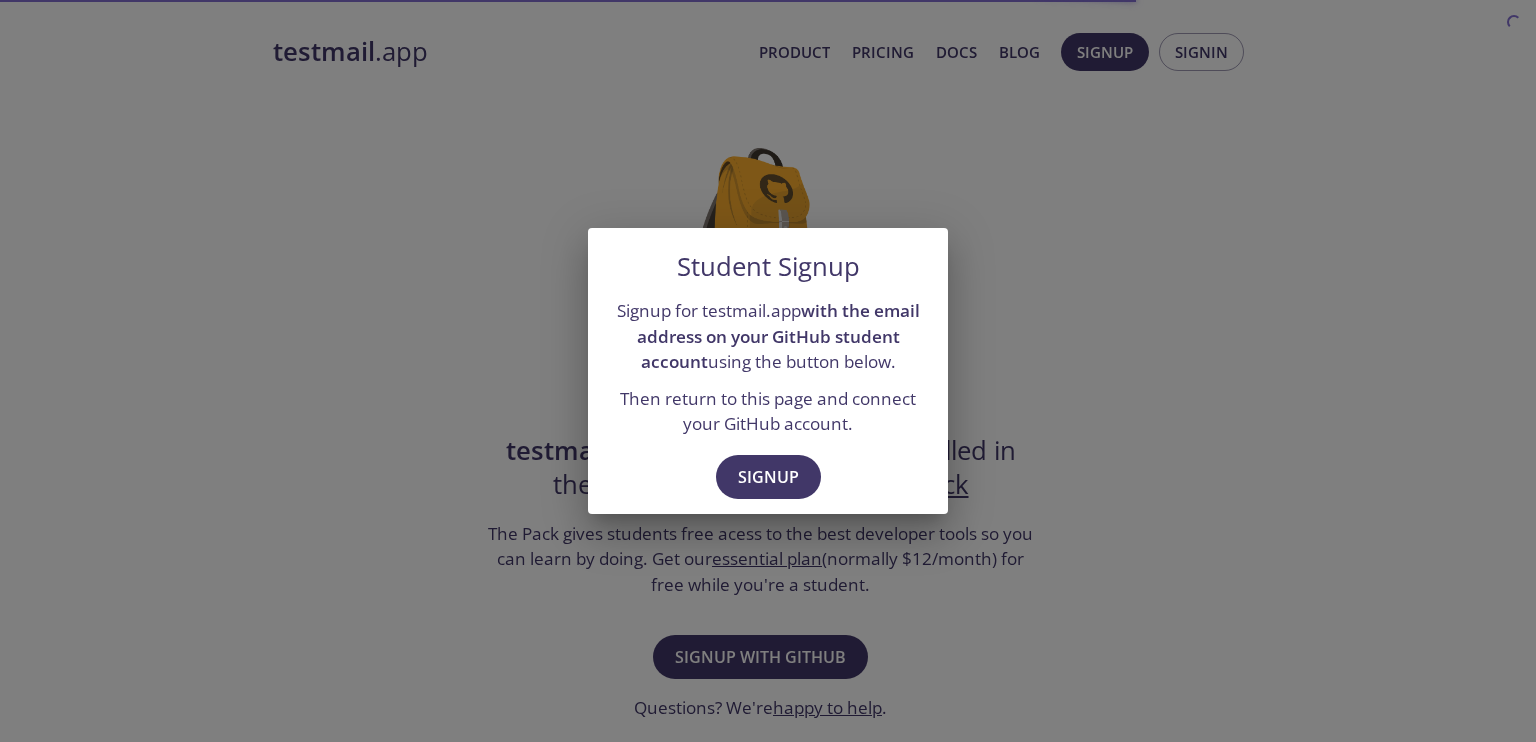 scroll, scrollTop: 0, scrollLeft: 0, axis: both 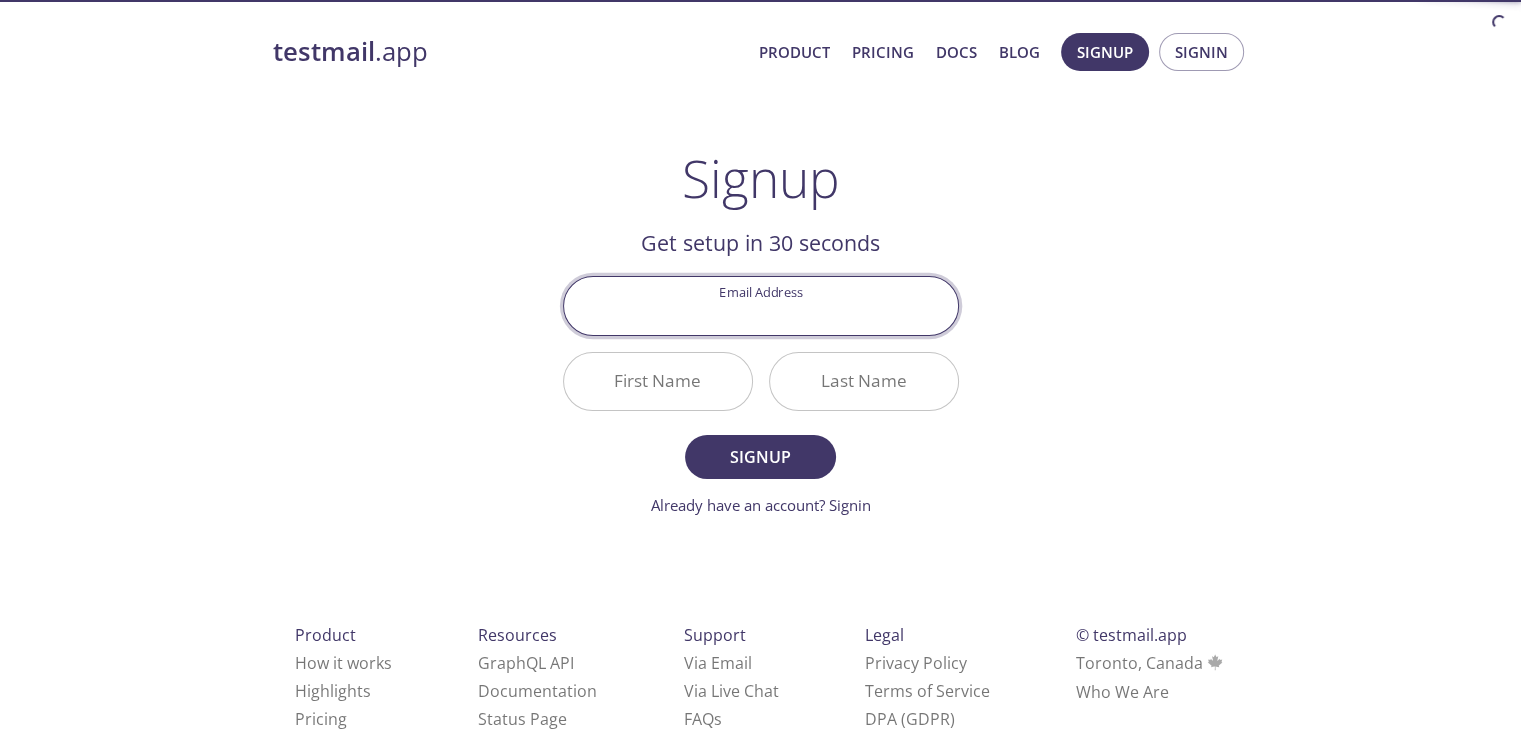 click on "Email Address" at bounding box center (761, 305) 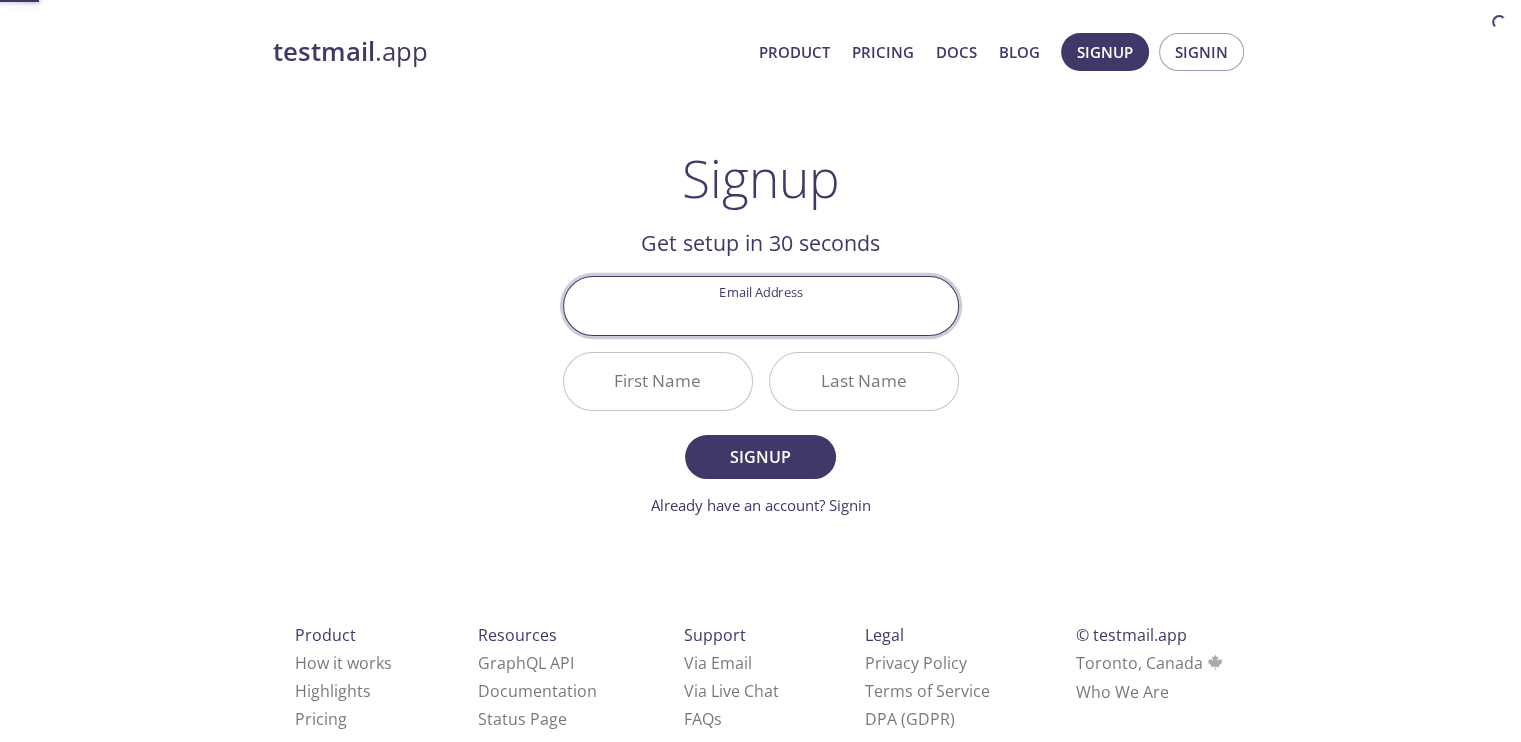 click on "Email Address" at bounding box center (761, 305) 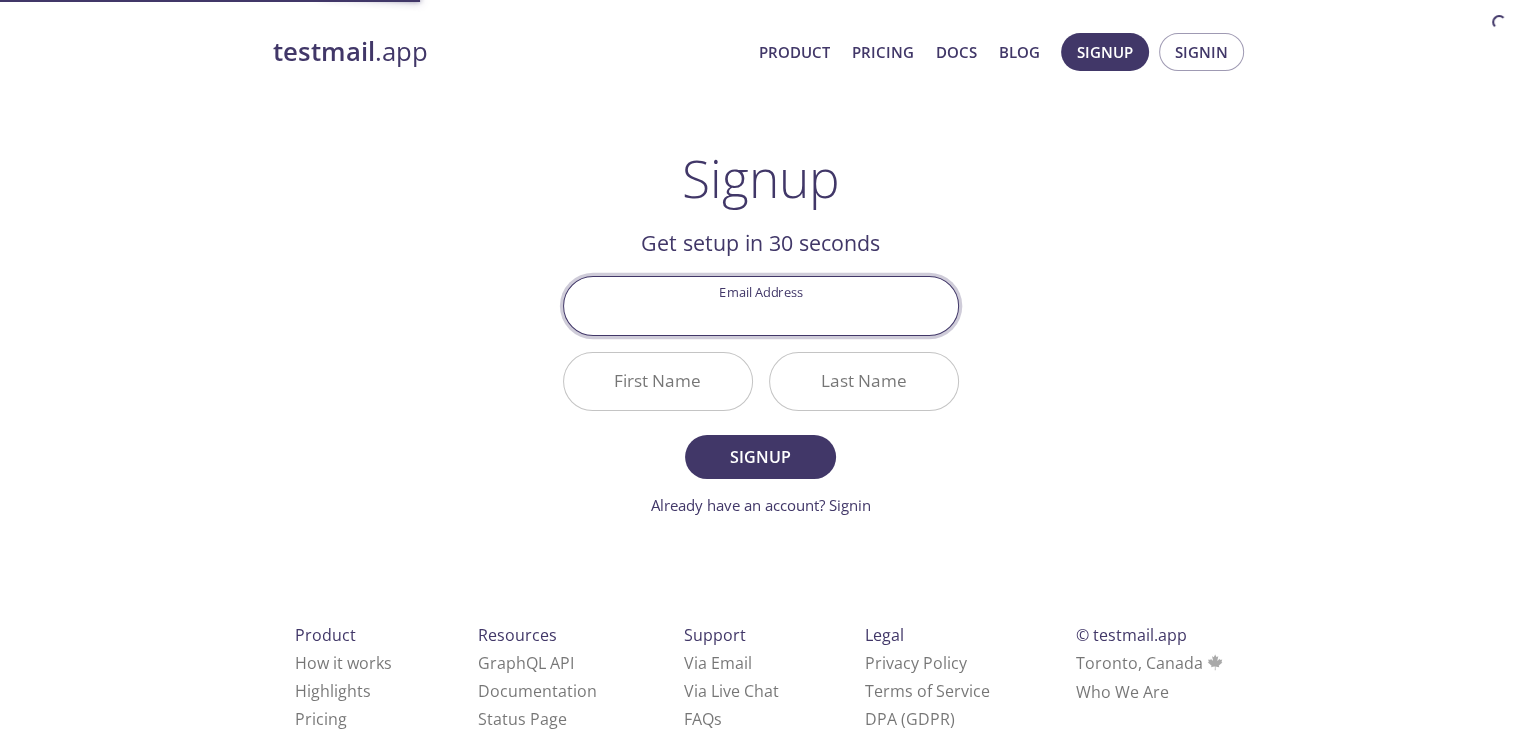 click on "testmail .app Product Pricing Docs Blog Signup Signin Signup Get setup in 30 seconds Email Address First Name Last Name Signup Already have an account? Signin Check your email inbox Email Verification Code Confirm Didn't receive anything? Resend email Product How it works Highlights Pricing Resources GraphQL API Documentation Status Page Support Via Email Via Live Chat FAQ s Legal Privacy Policy Terms of Service DPA (GDPR) © testmail.app Toronto, Canada Who We Are" at bounding box center [761, 404] 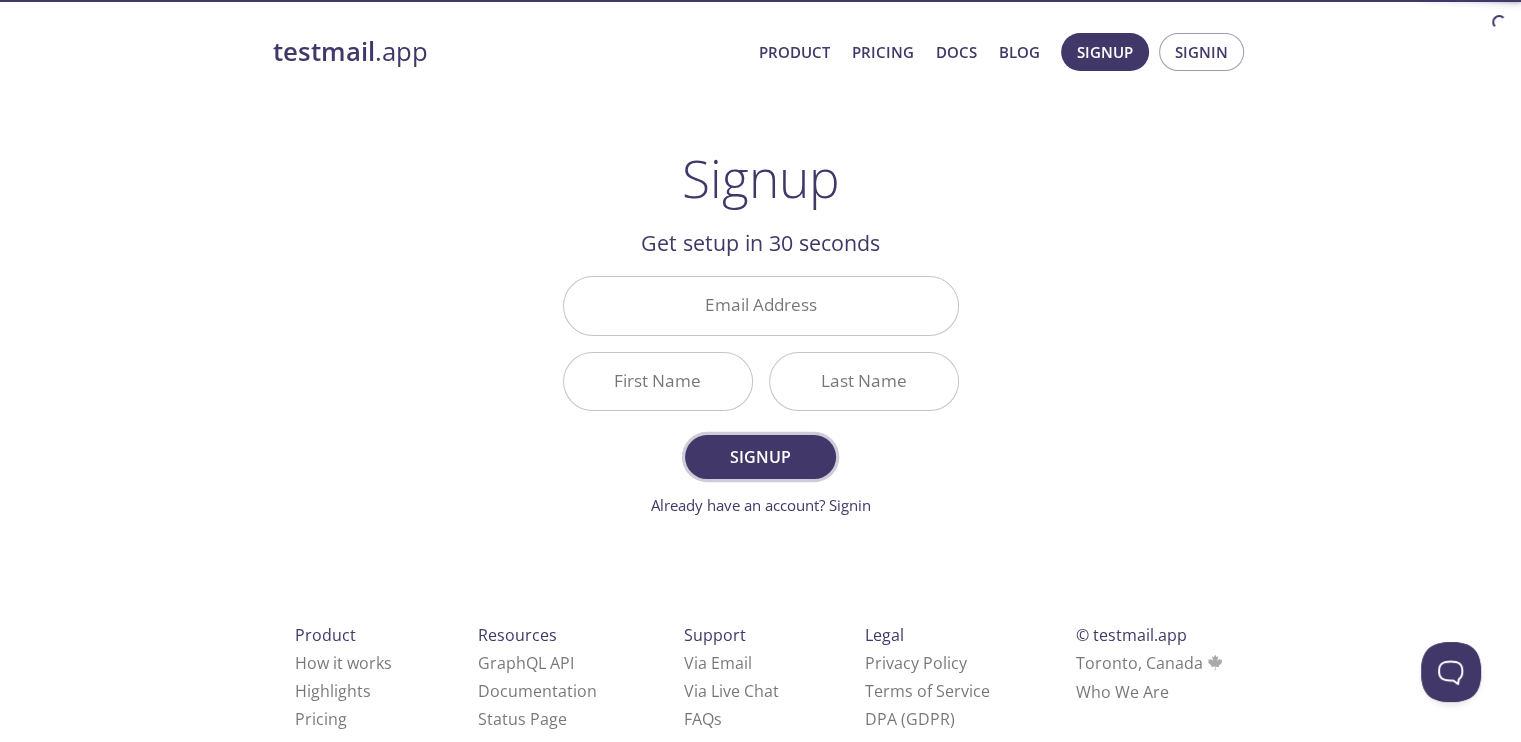 scroll, scrollTop: 0, scrollLeft: 0, axis: both 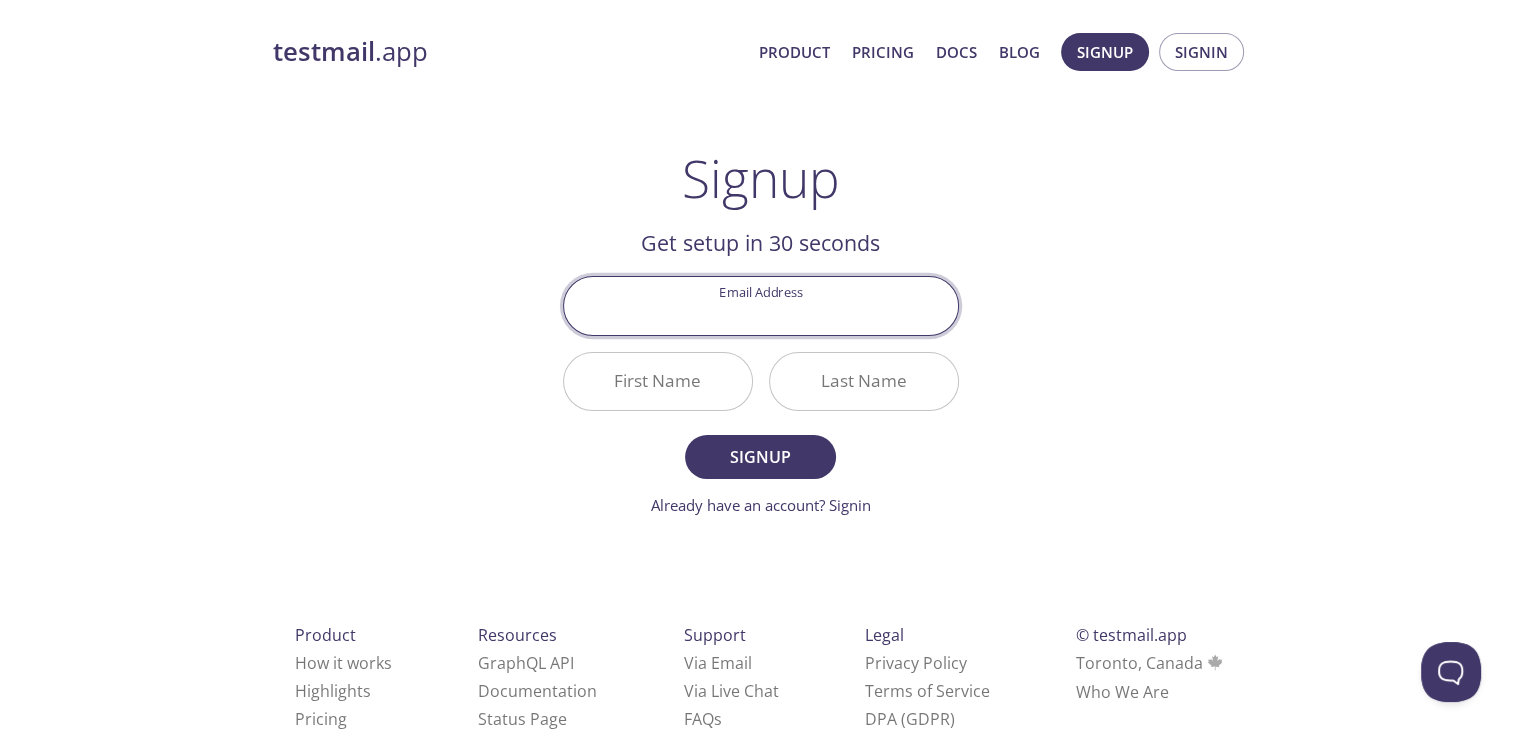 click on "Email Address" at bounding box center [761, 305] 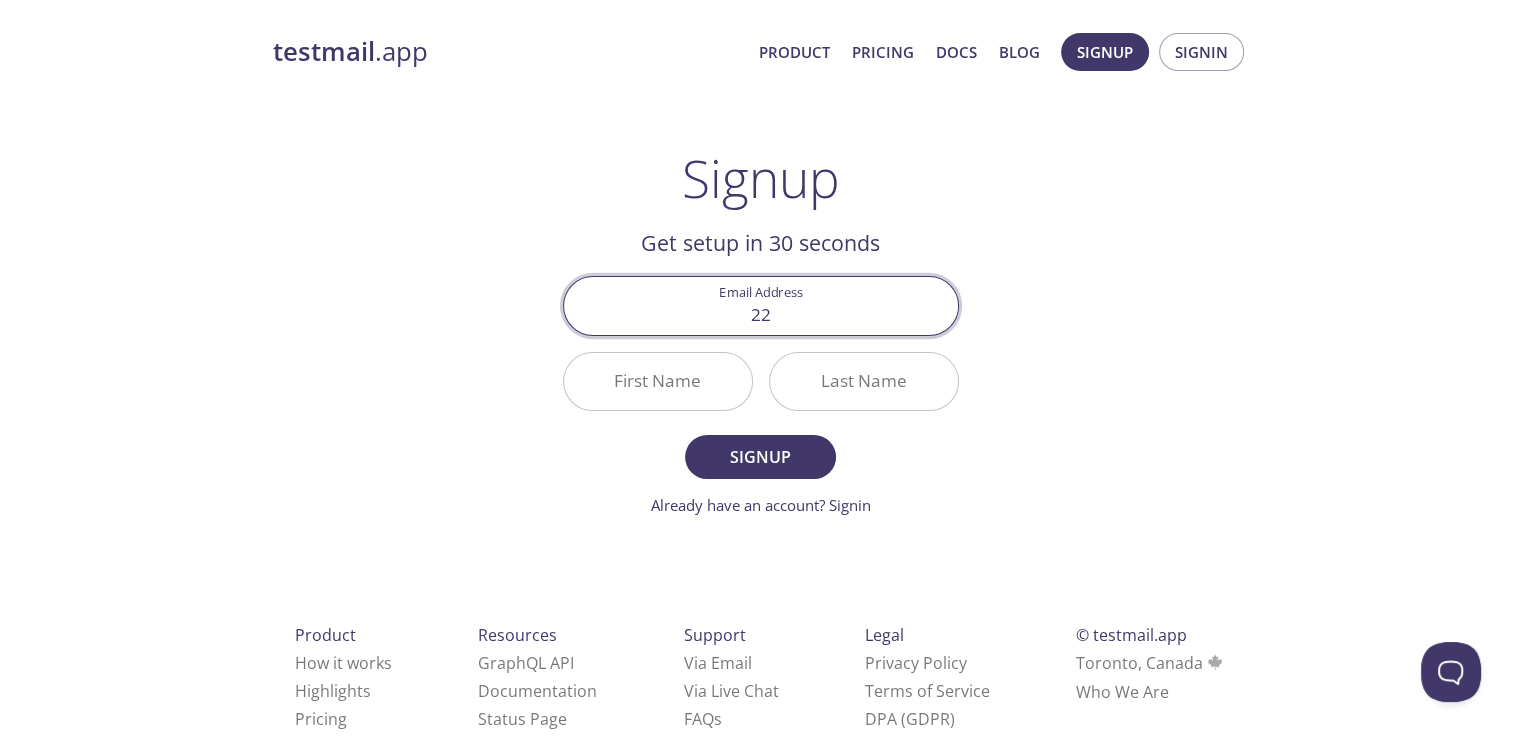 type on "[EMAIL]" 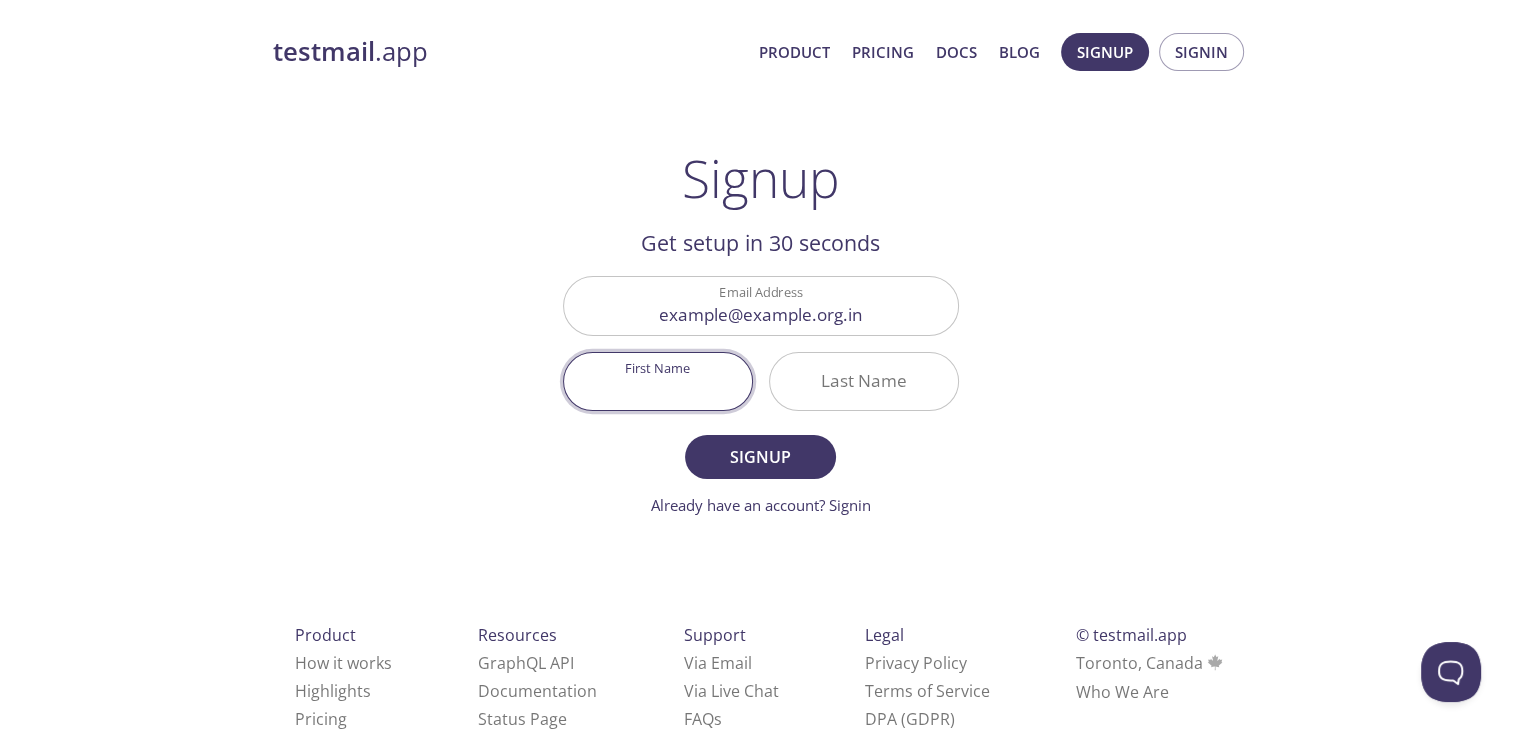 click on "First Name" at bounding box center (658, 381) 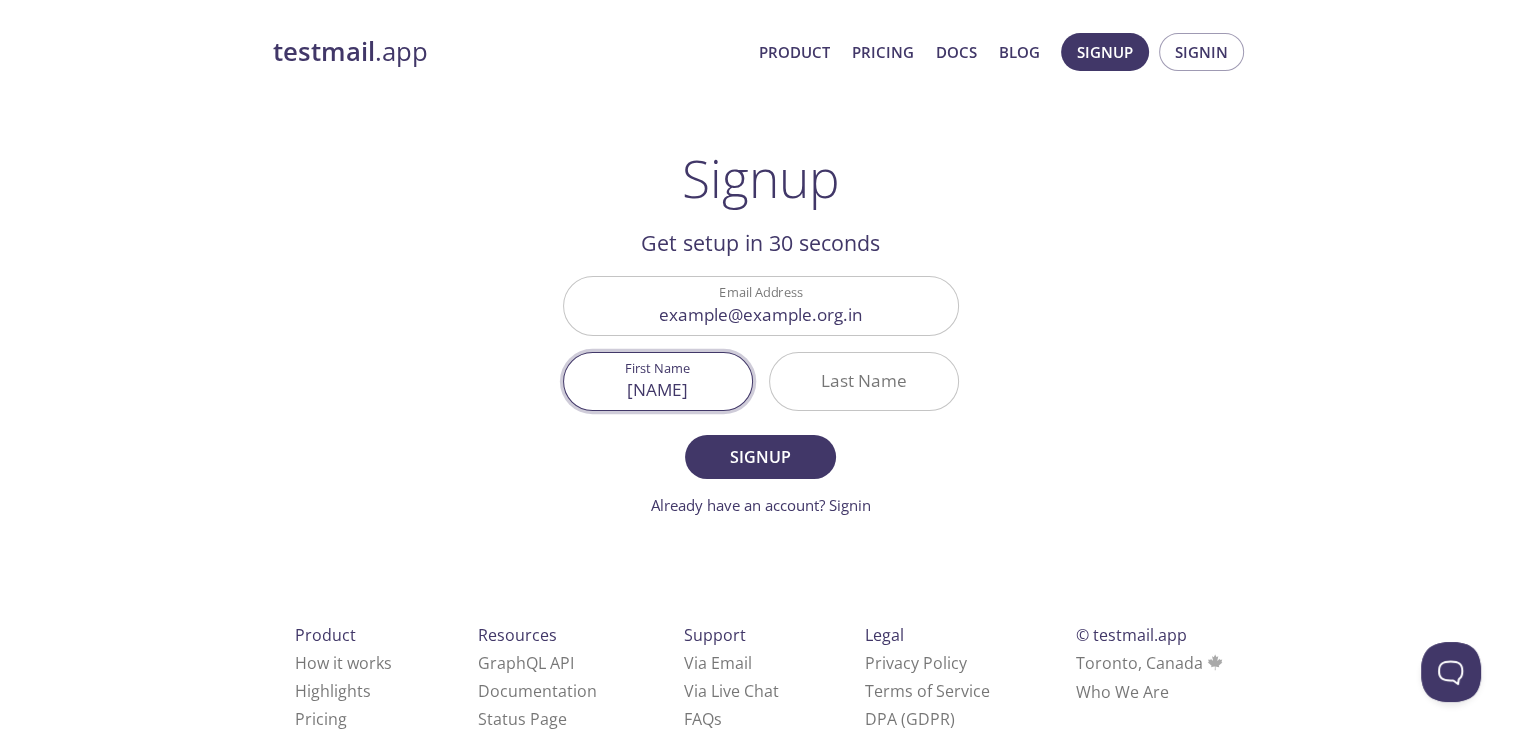type on "[FIRST]" 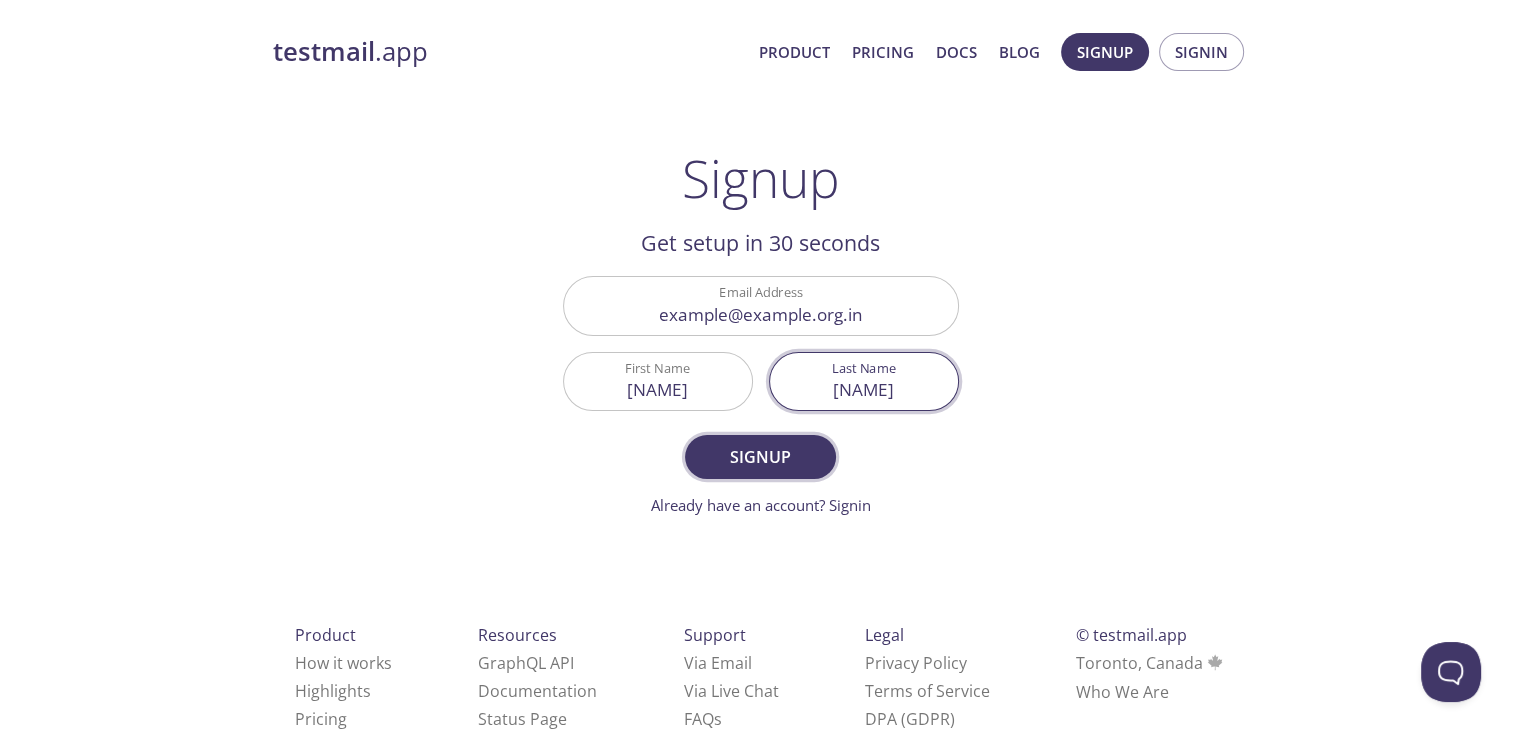 type on "[LAST]" 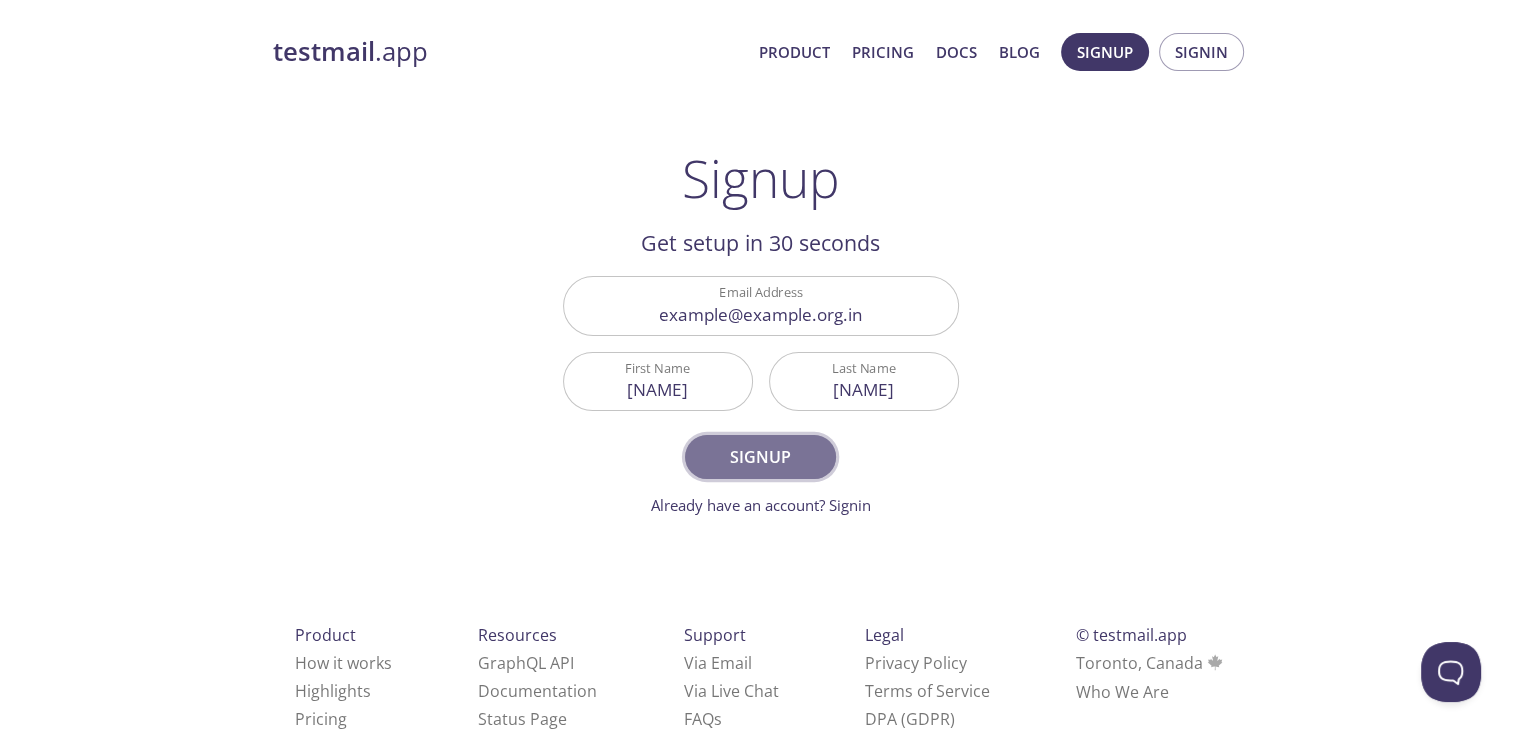 click on "Signup" at bounding box center [760, 457] 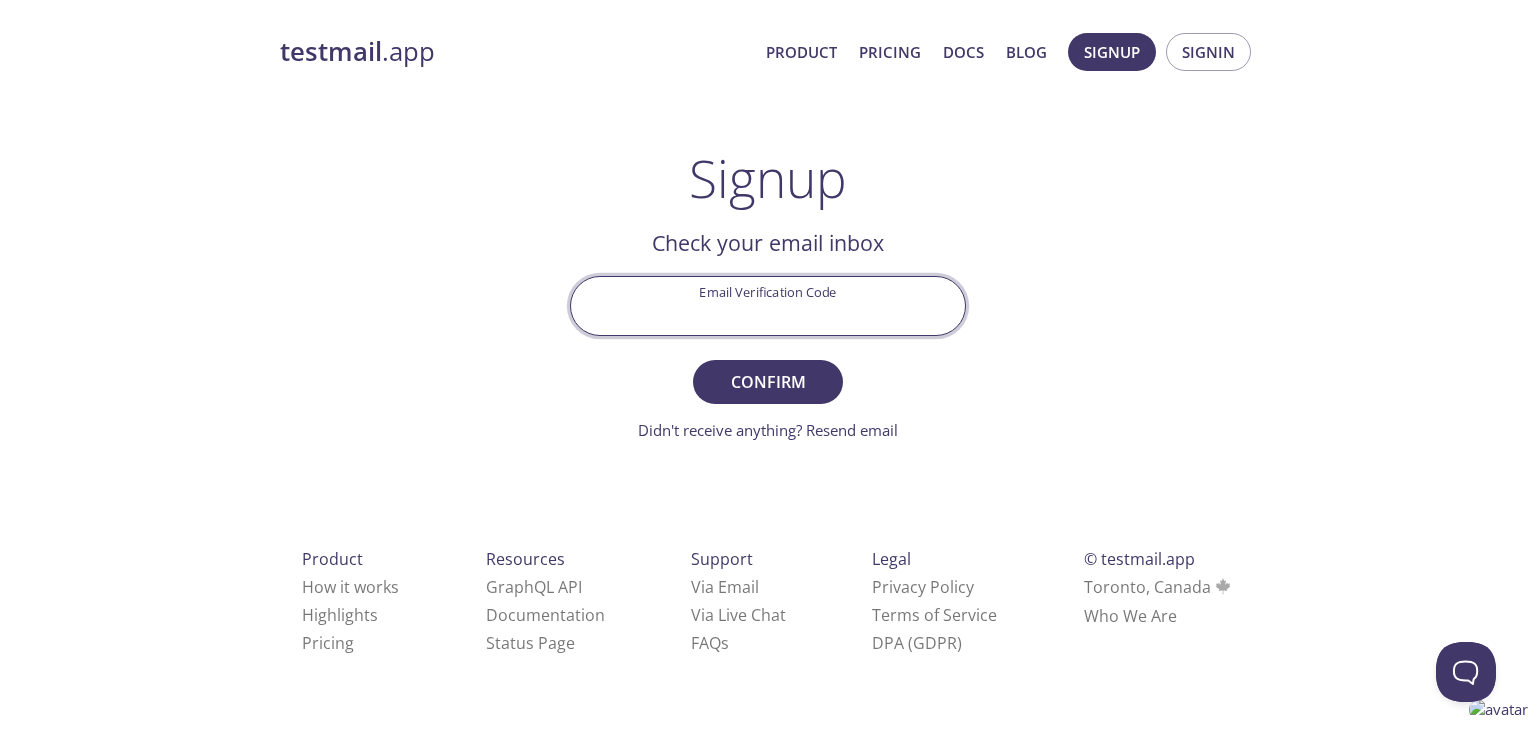 click on "Email Verification Code" at bounding box center (768, 305) 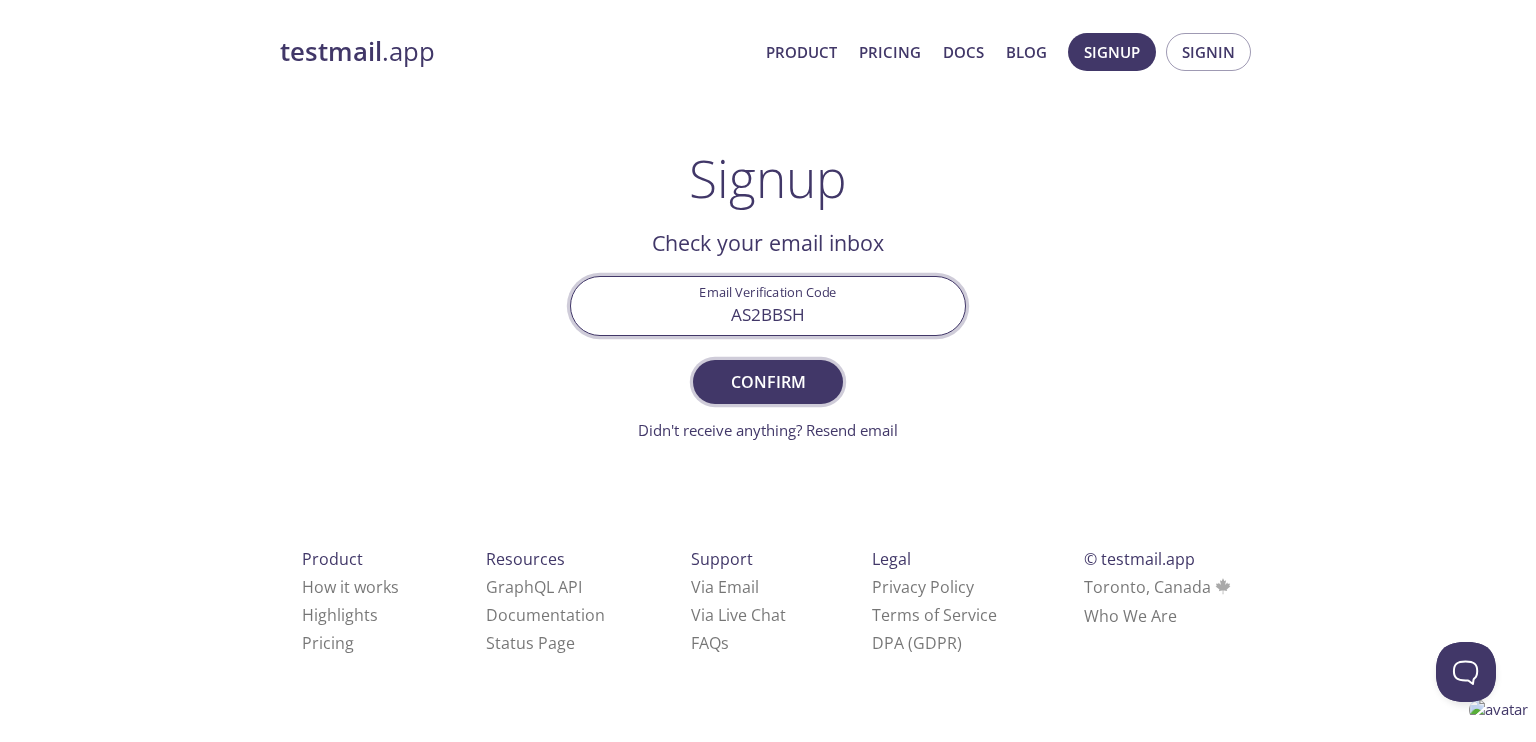 type on "AS2BBSH" 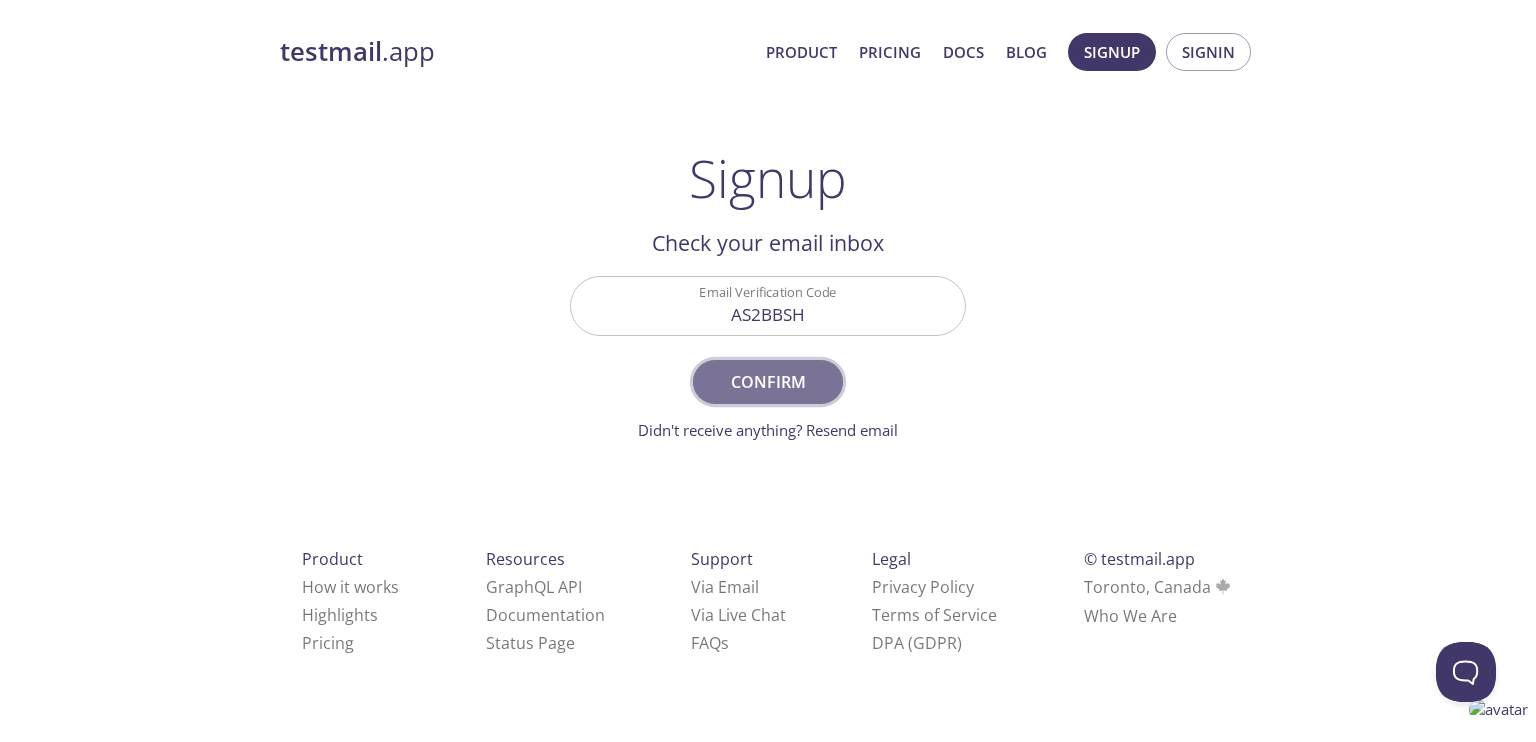 click on "Confirm" at bounding box center (768, 382) 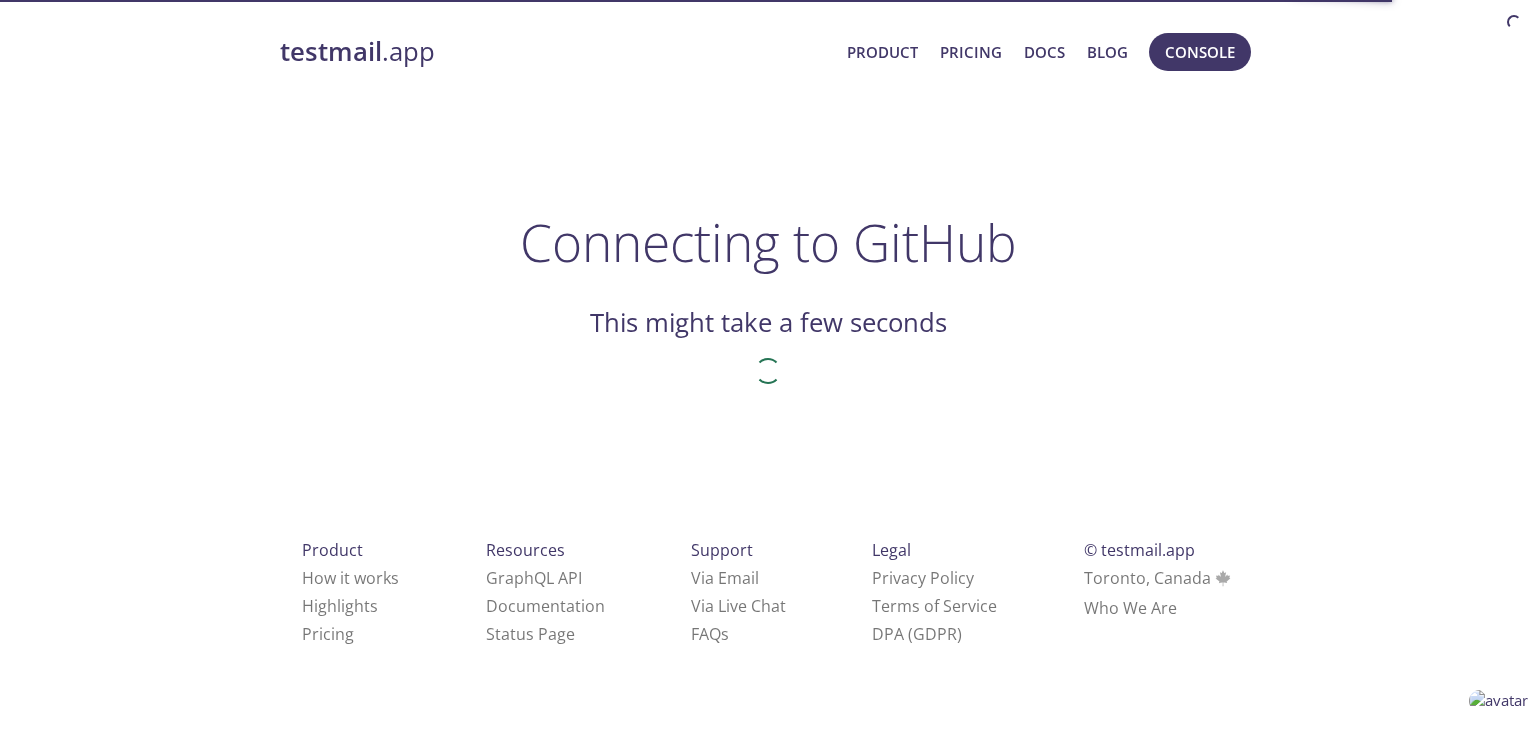 scroll, scrollTop: 0, scrollLeft: 0, axis: both 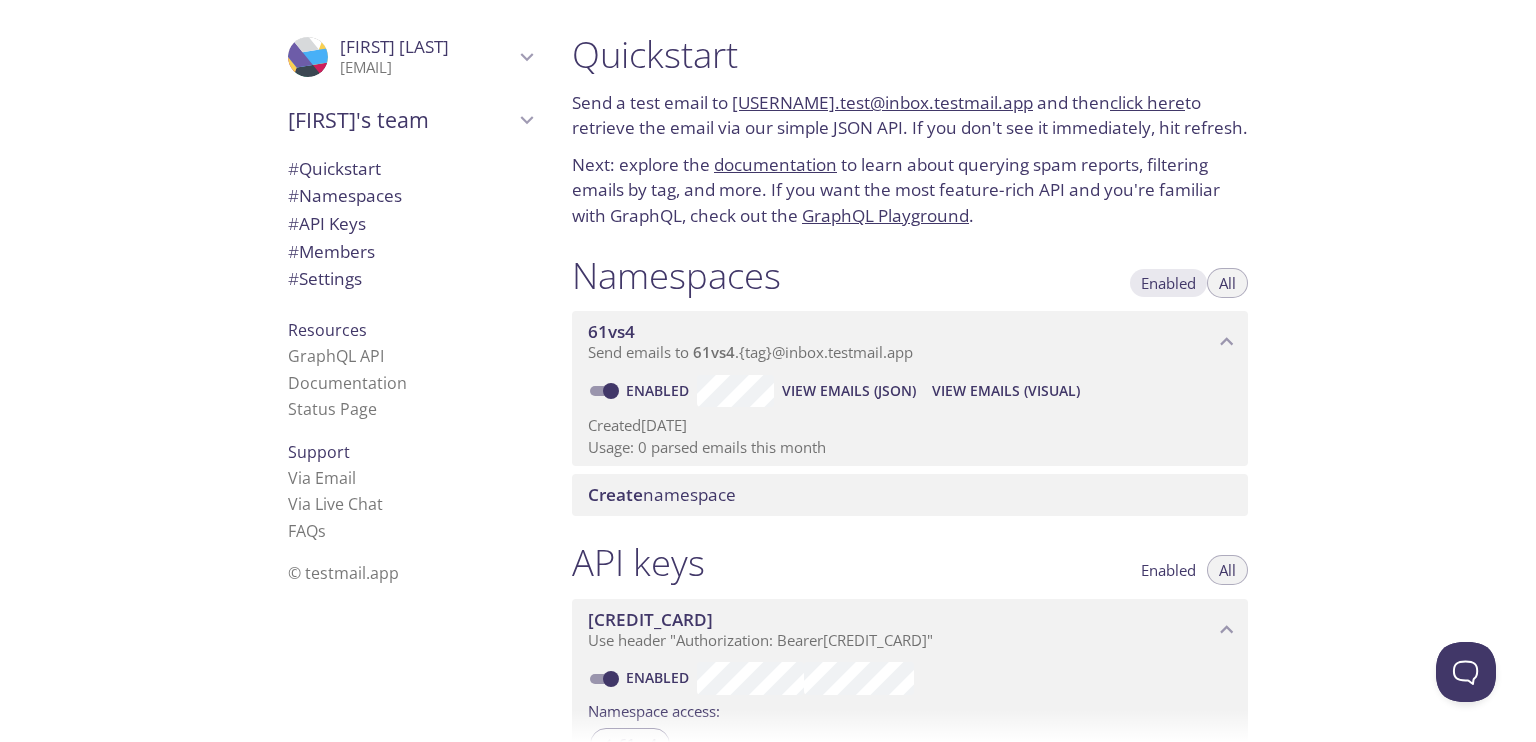 click on "Enabled" at bounding box center [1168, 283] 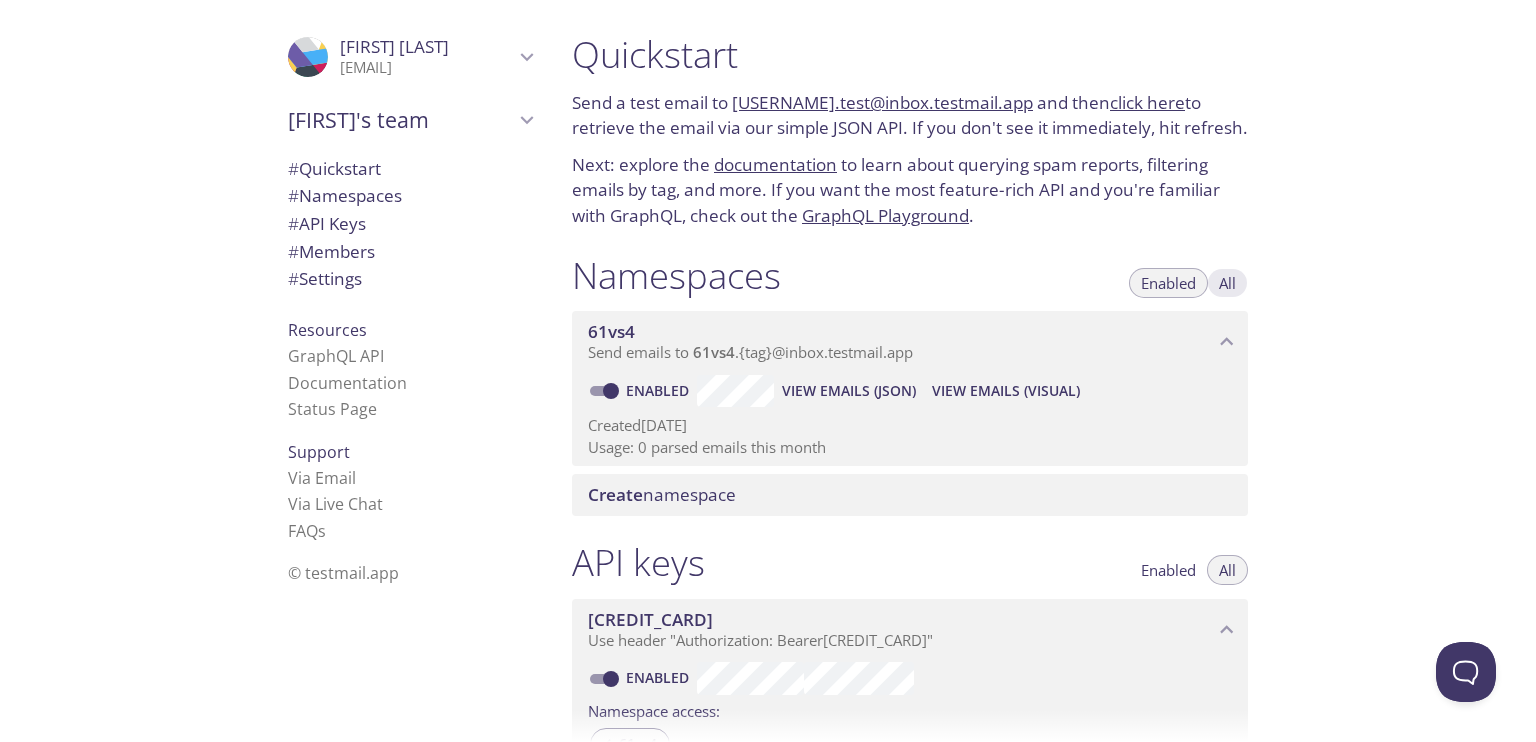 click on "All" at bounding box center (1227, 283) 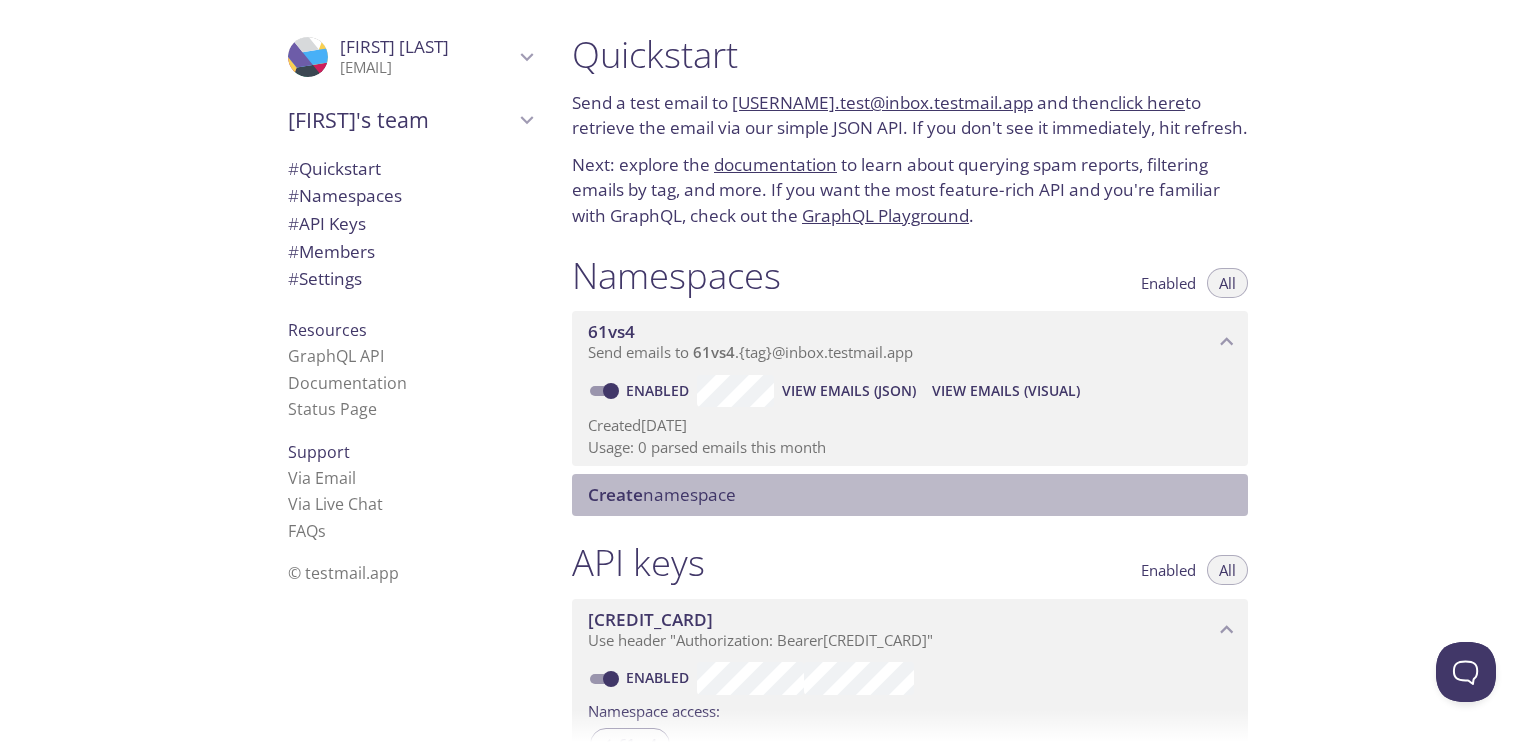 click on "Create  namespace" at bounding box center (662, 494) 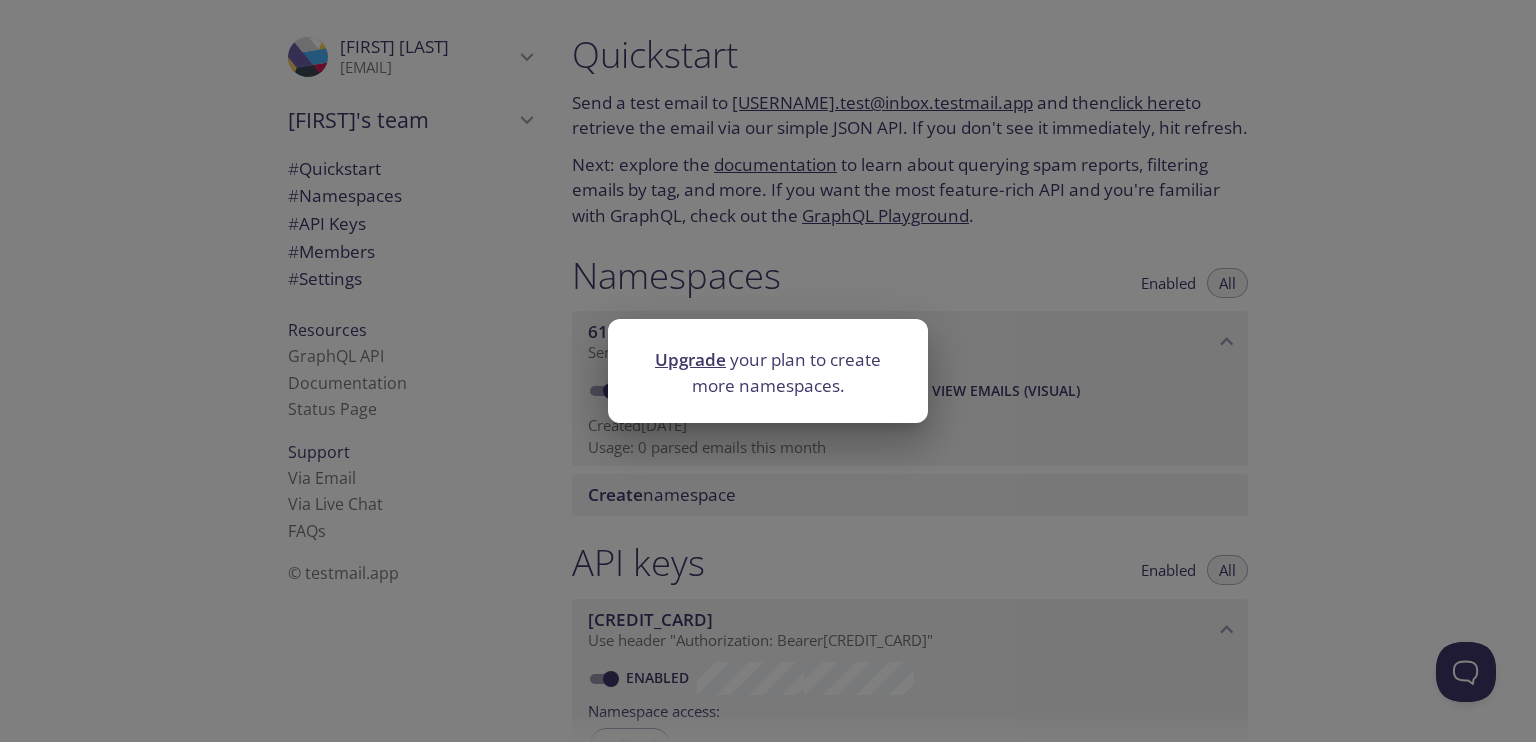 click on "Upgrade   your plan to create more namespaces." at bounding box center [768, 371] 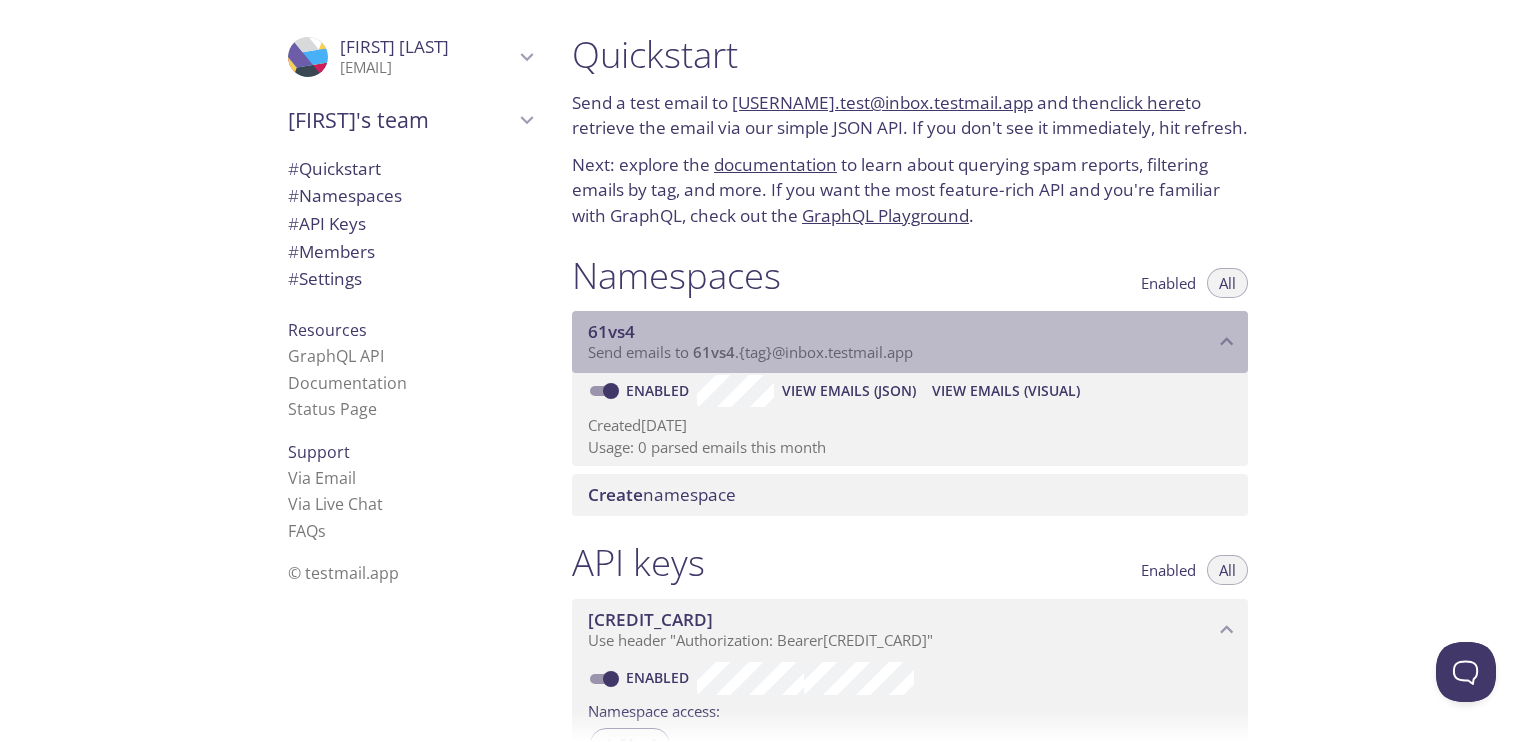 click on "61vs4" at bounding box center (901, 332) 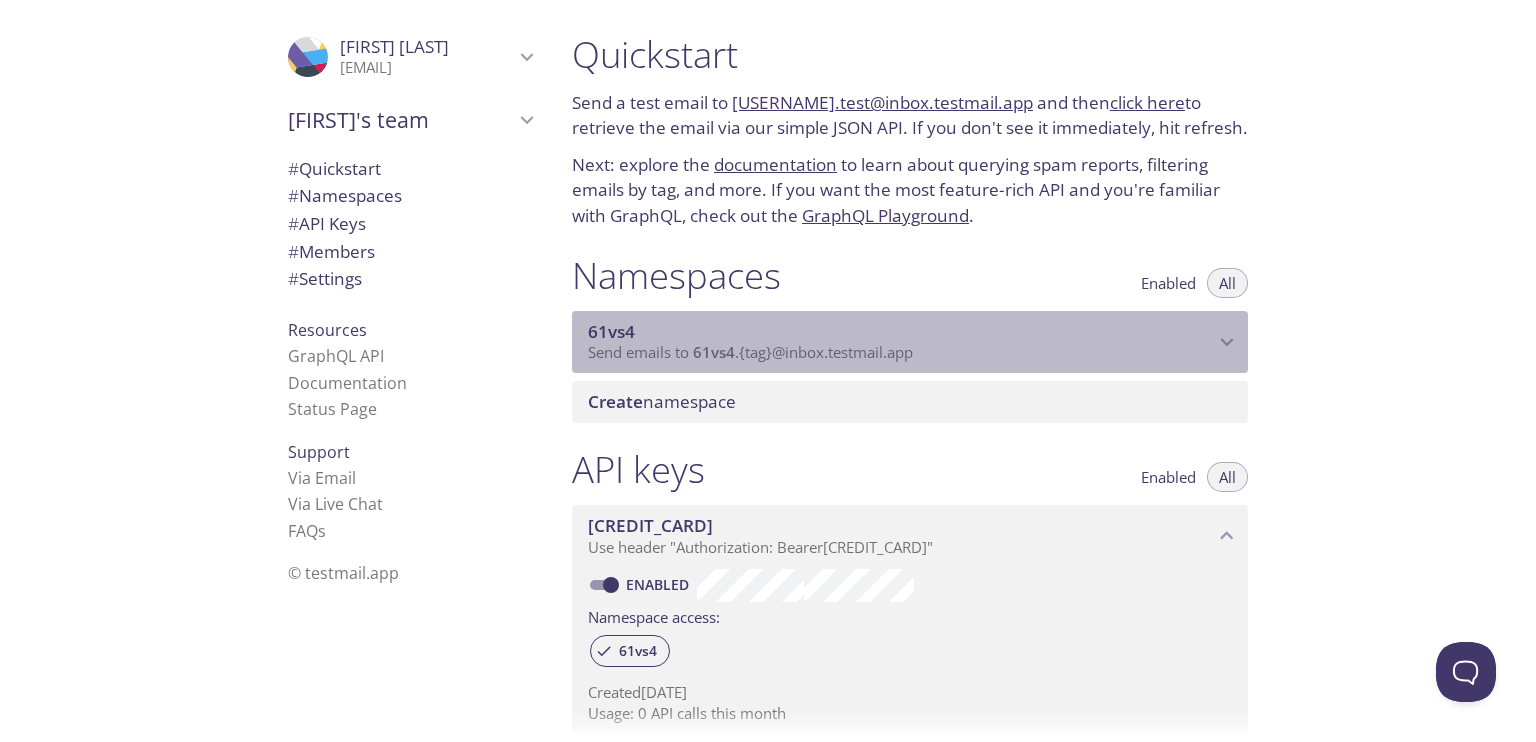 click on "61vs4" at bounding box center [901, 332] 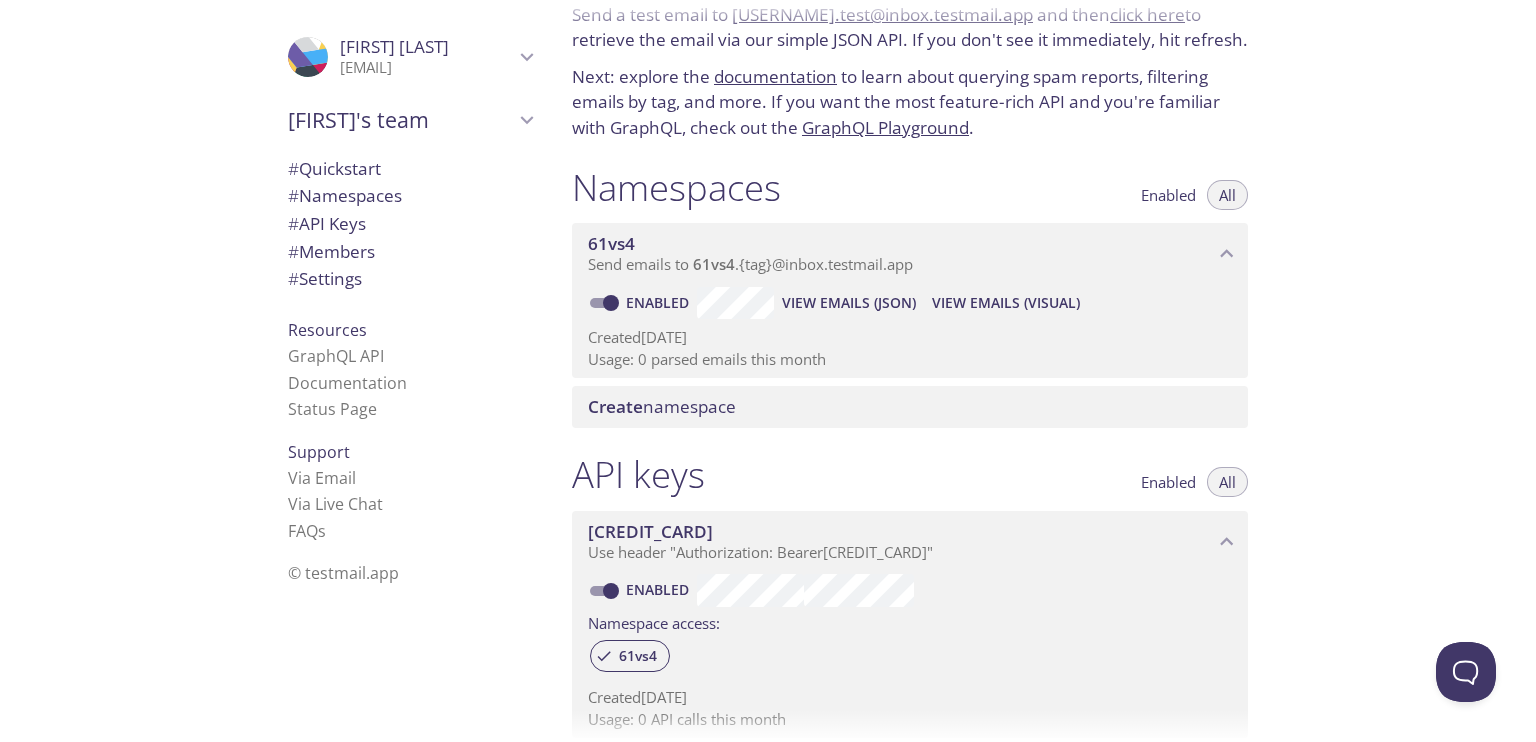scroll, scrollTop: 0, scrollLeft: 0, axis: both 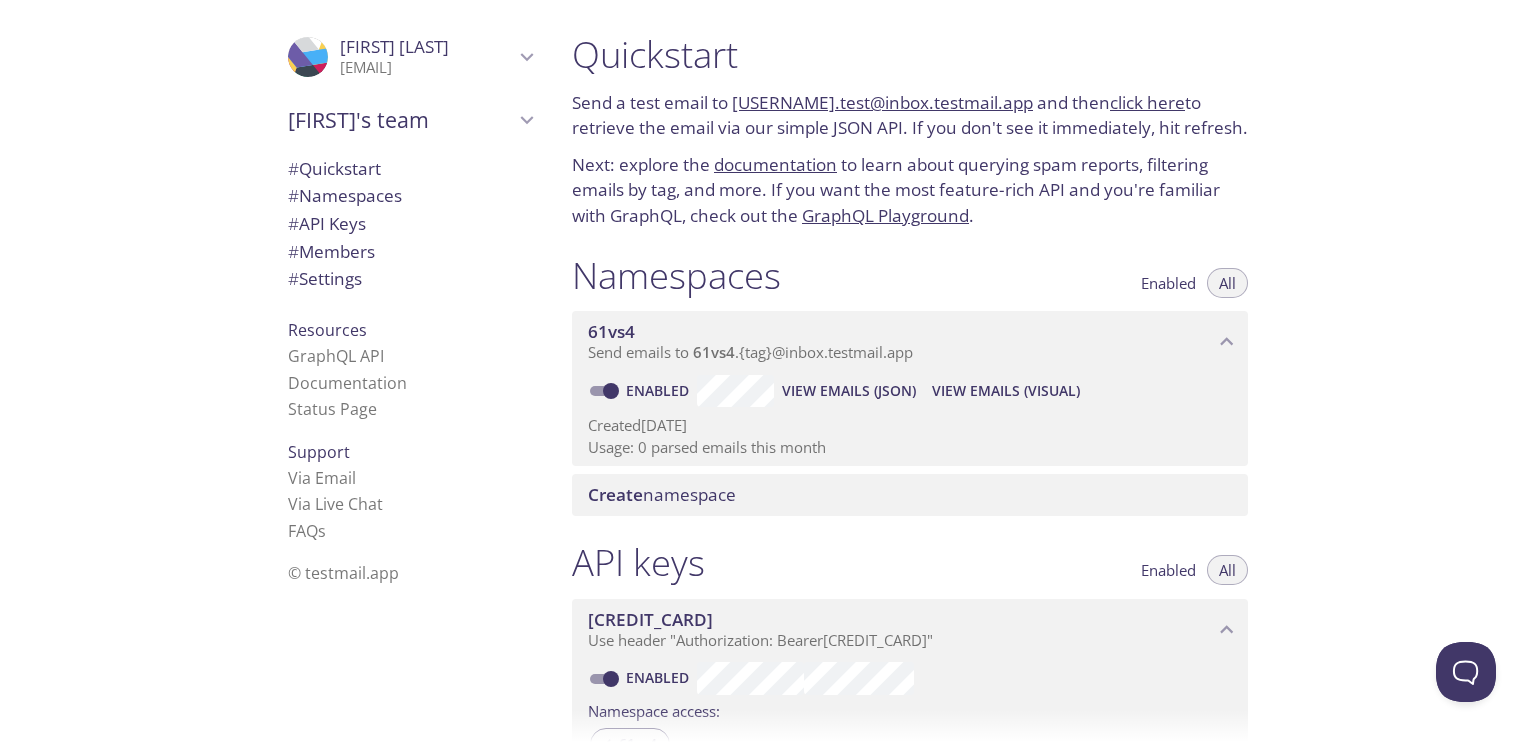 click on "[USERNAME].test@inbox.testmail.app" at bounding box center [882, 102] 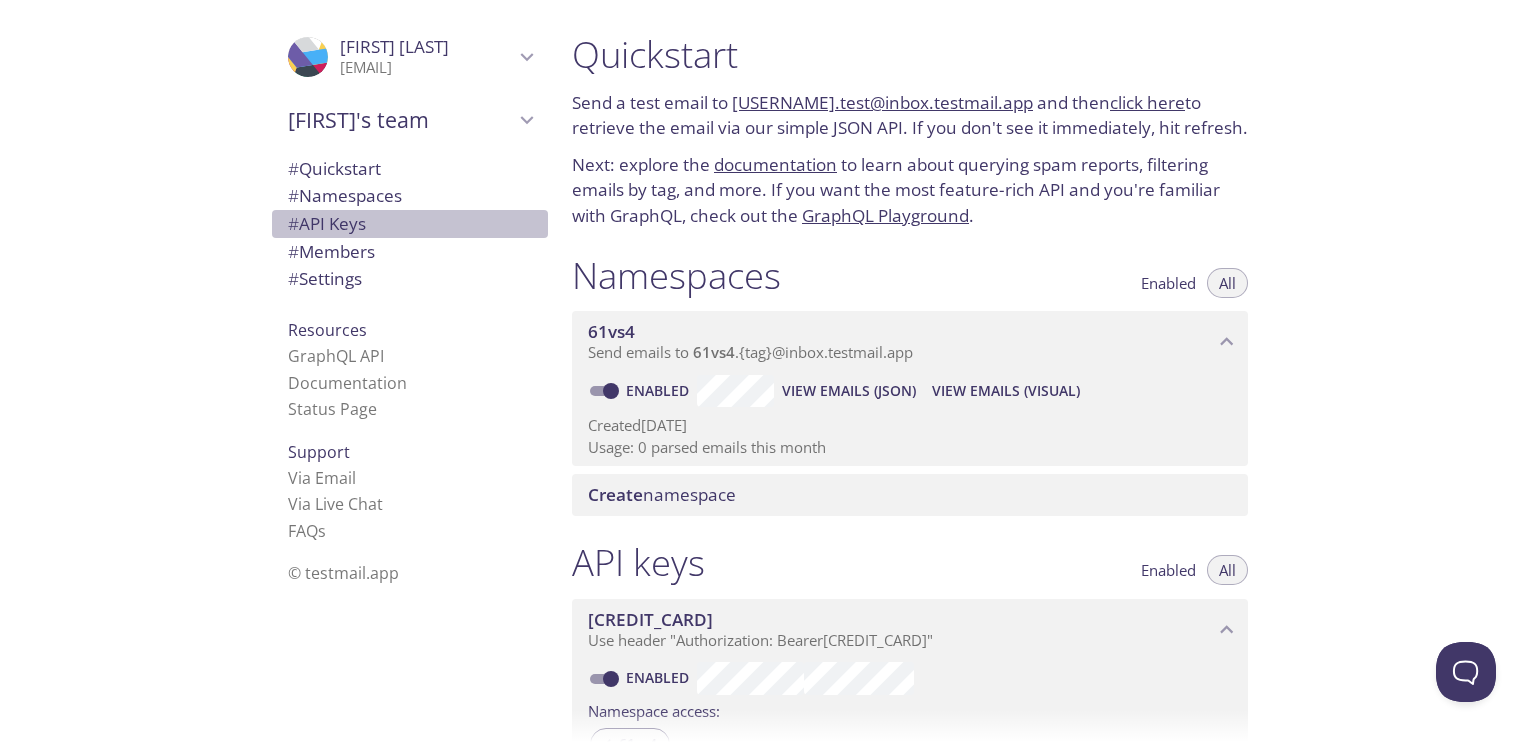 click on "#  API Keys" at bounding box center [327, 223] 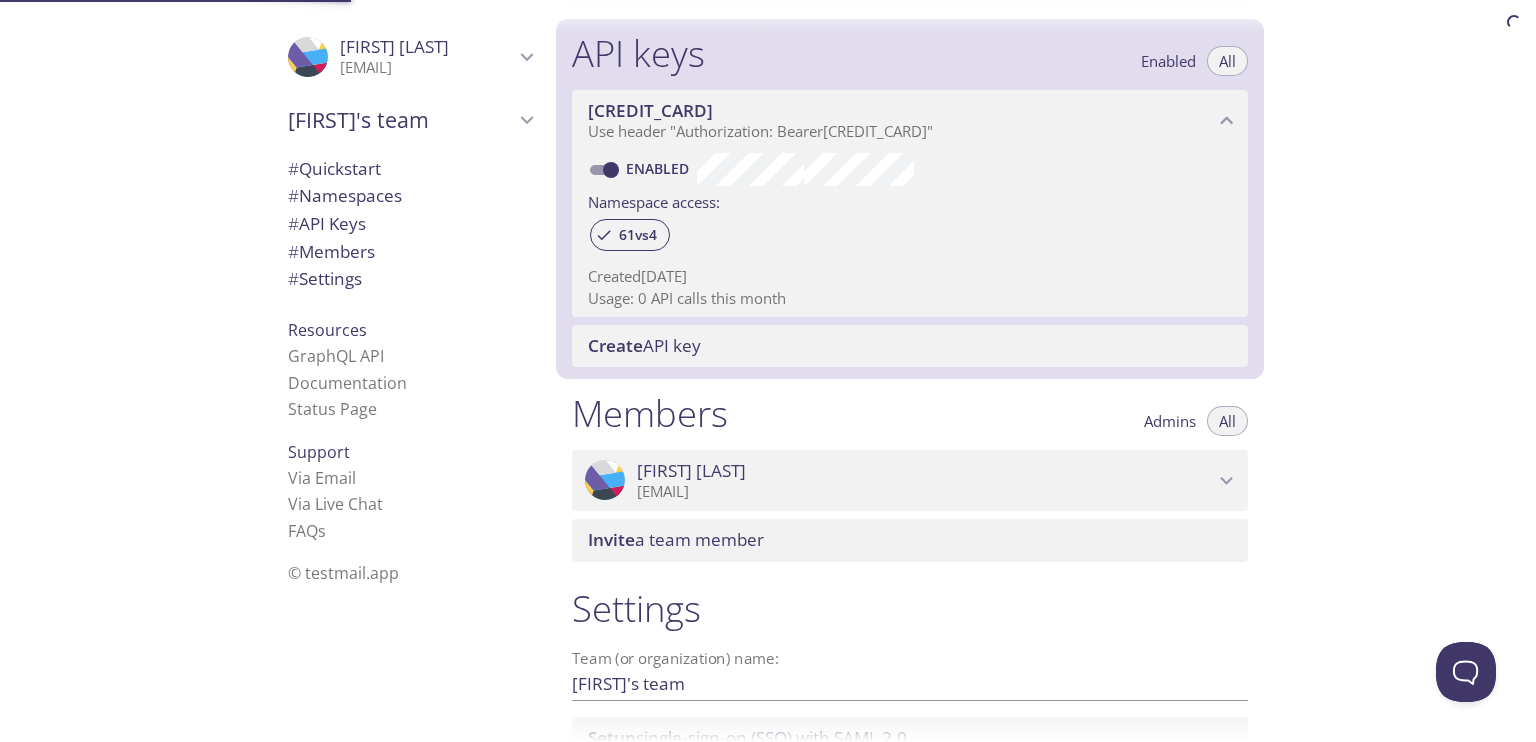 scroll, scrollTop: 540, scrollLeft: 0, axis: vertical 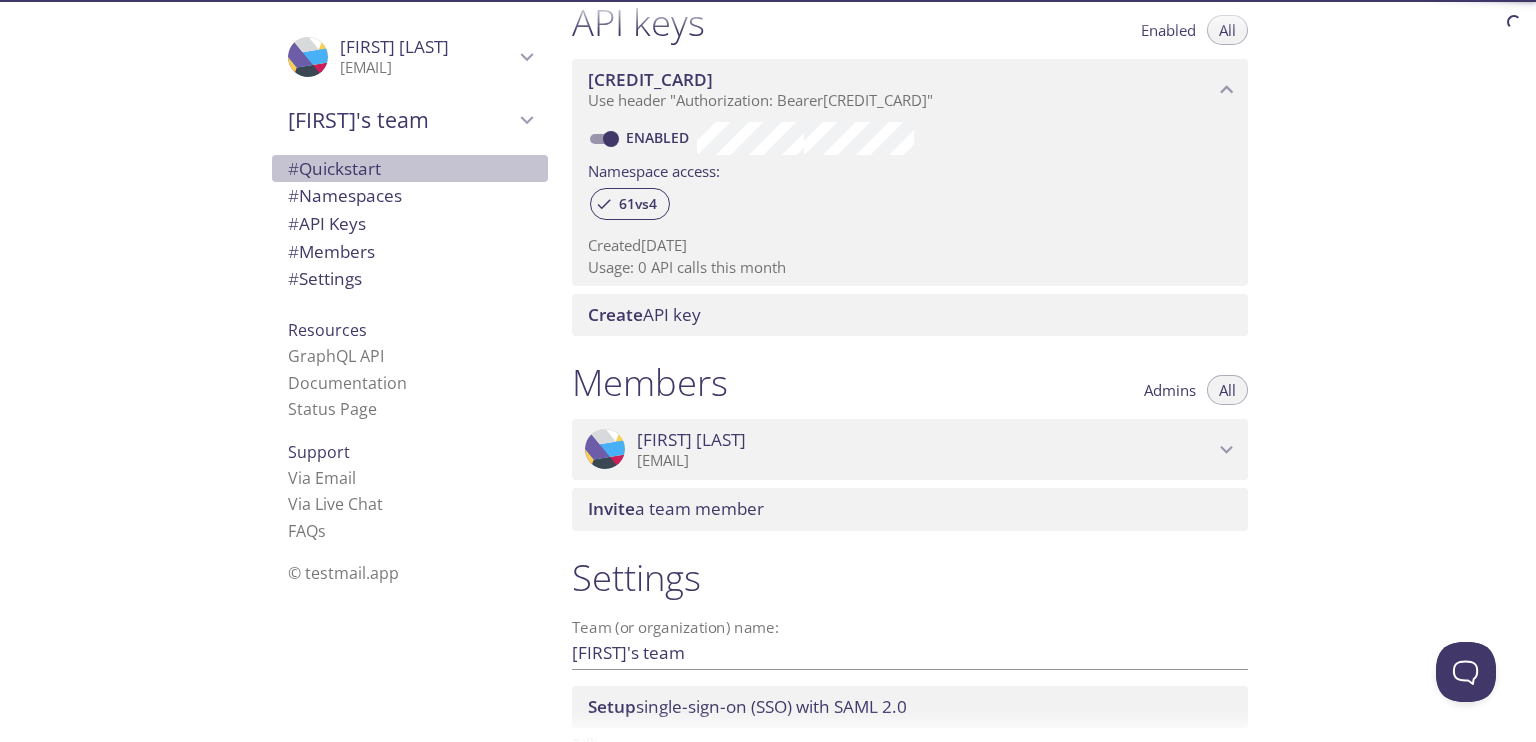 click on "#  Quickstart" at bounding box center (334, 168) 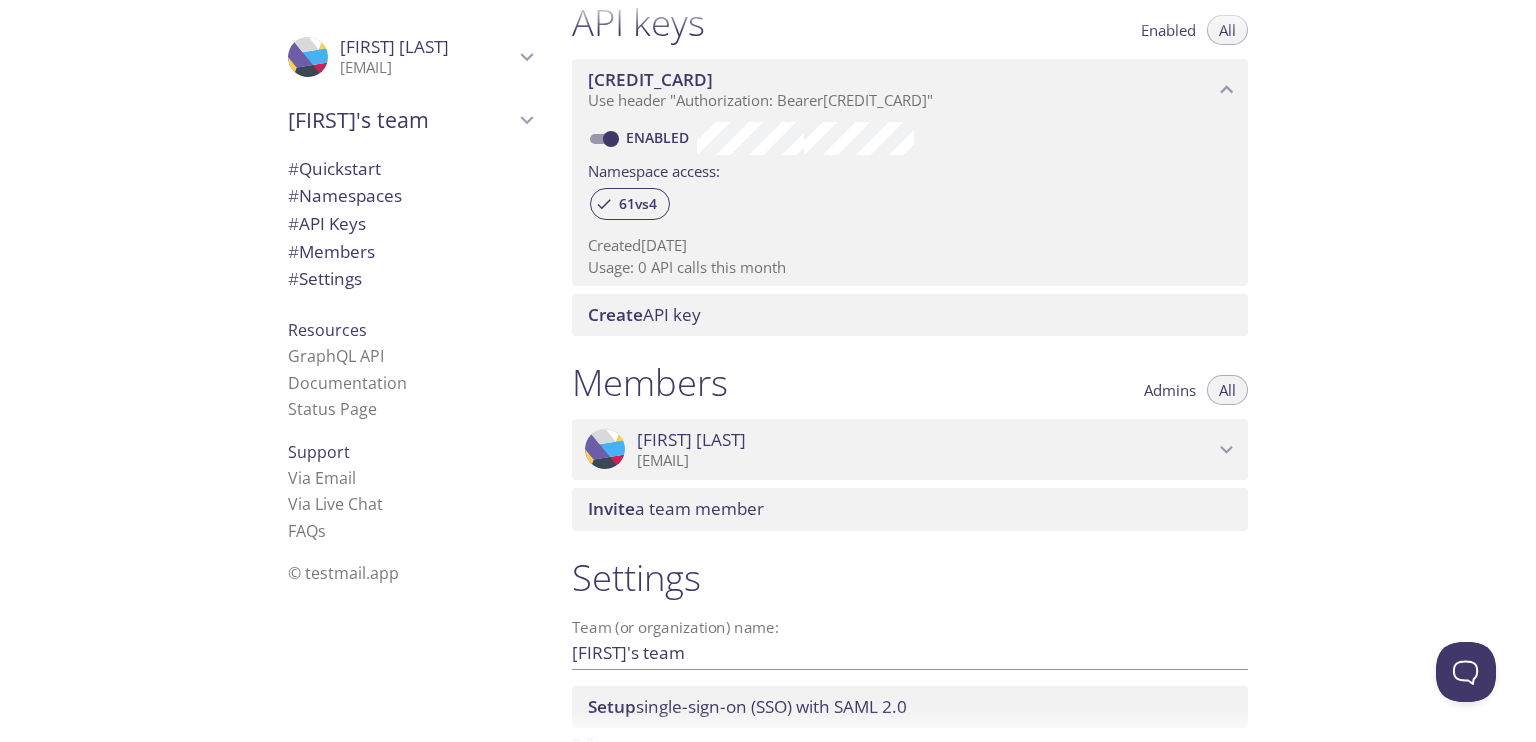 scroll, scrollTop: 32, scrollLeft: 0, axis: vertical 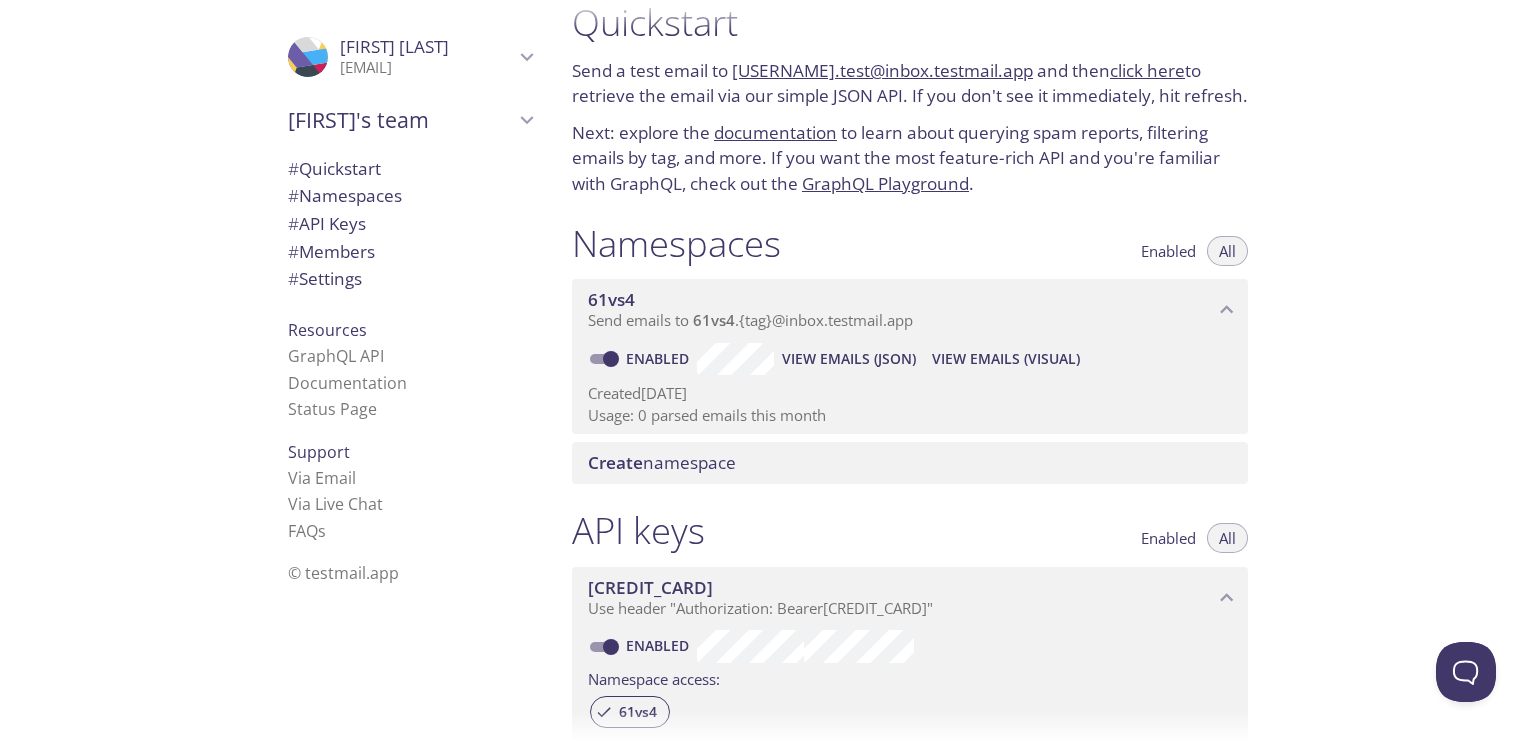 click on "documentation" at bounding box center [775, 132] 